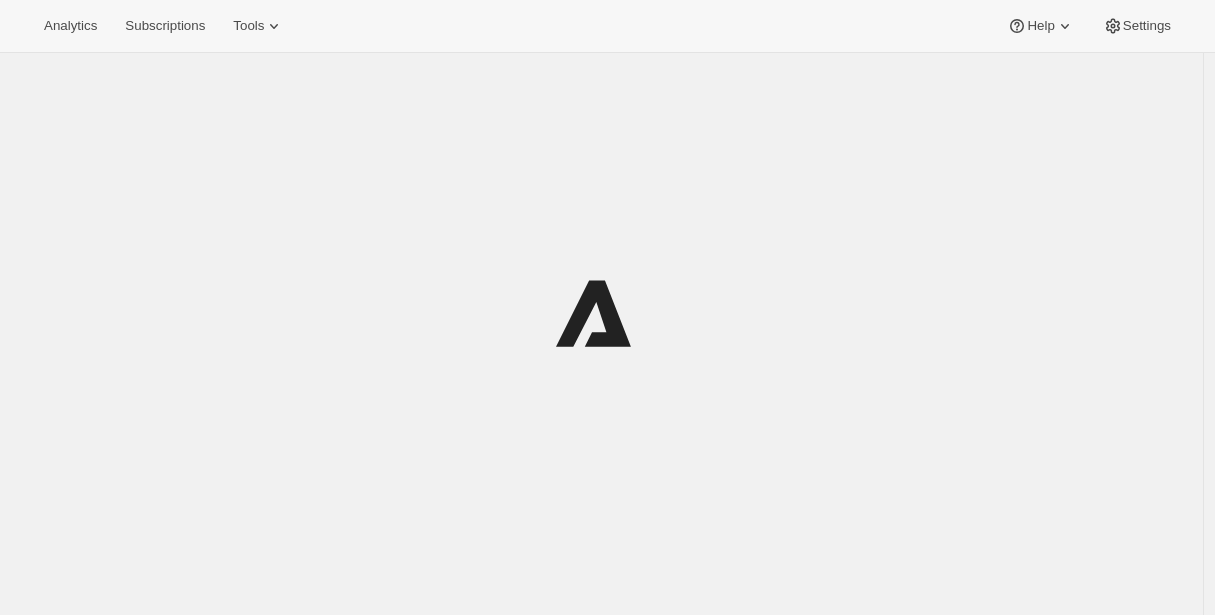 scroll, scrollTop: 0, scrollLeft: 0, axis: both 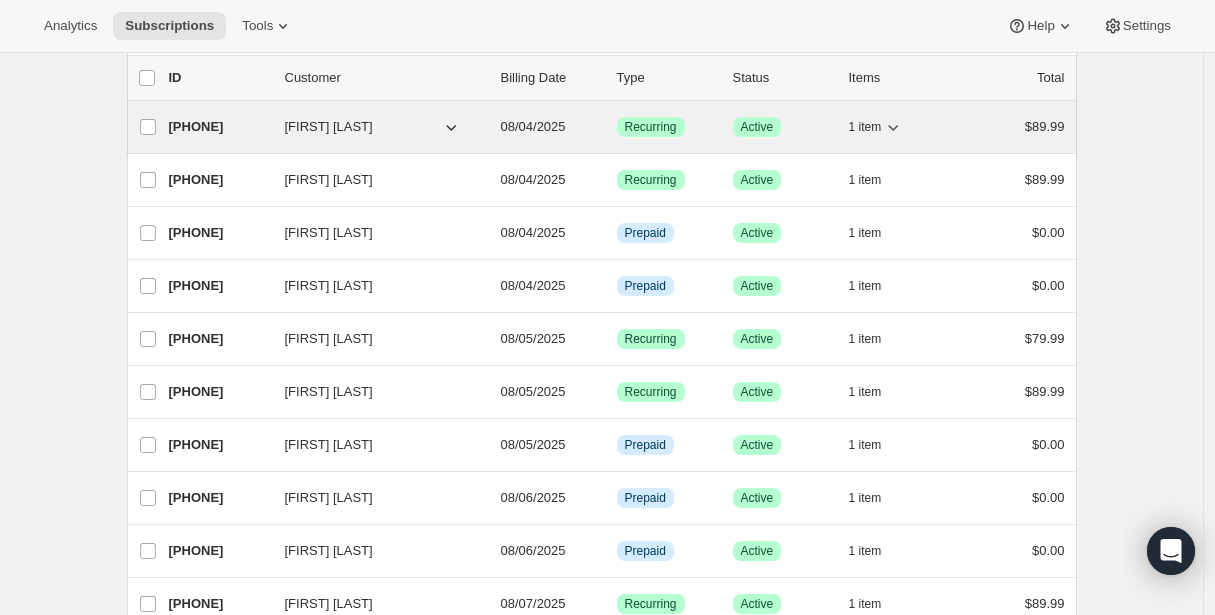 click on "35746742517" at bounding box center (219, 127) 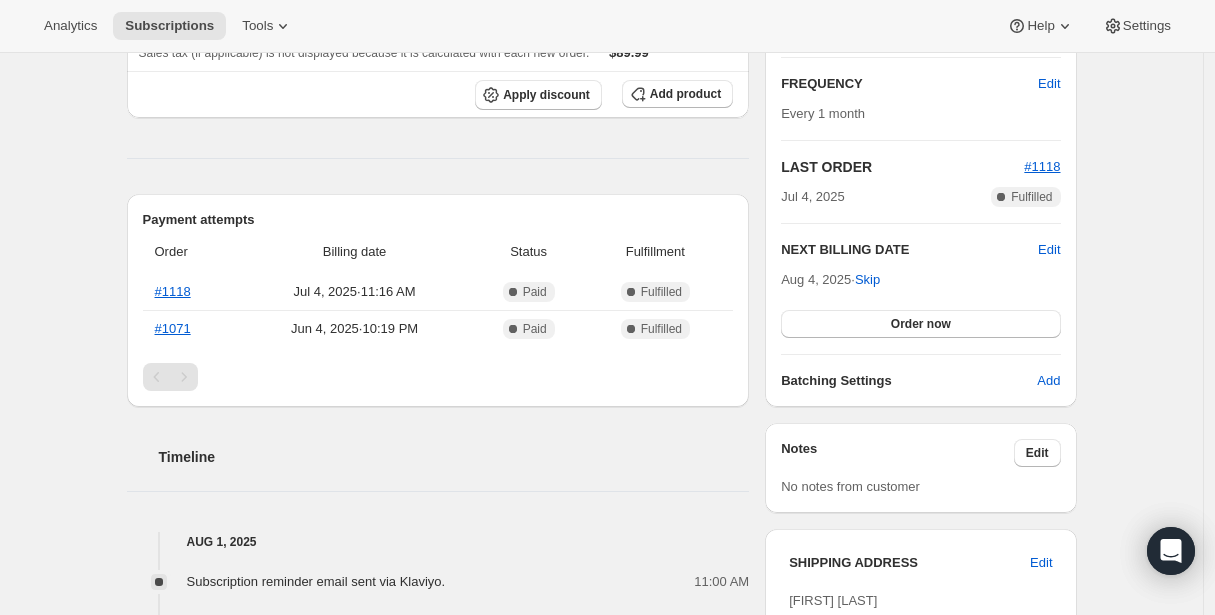 scroll, scrollTop: 356, scrollLeft: 0, axis: vertical 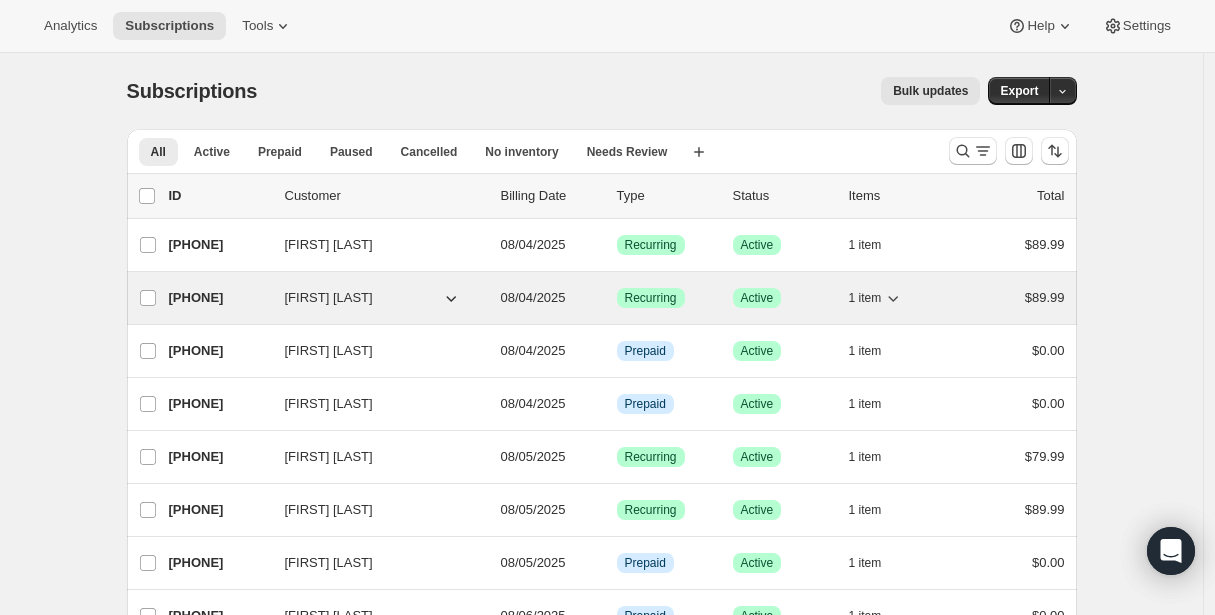 click on "35710697717" at bounding box center (219, 298) 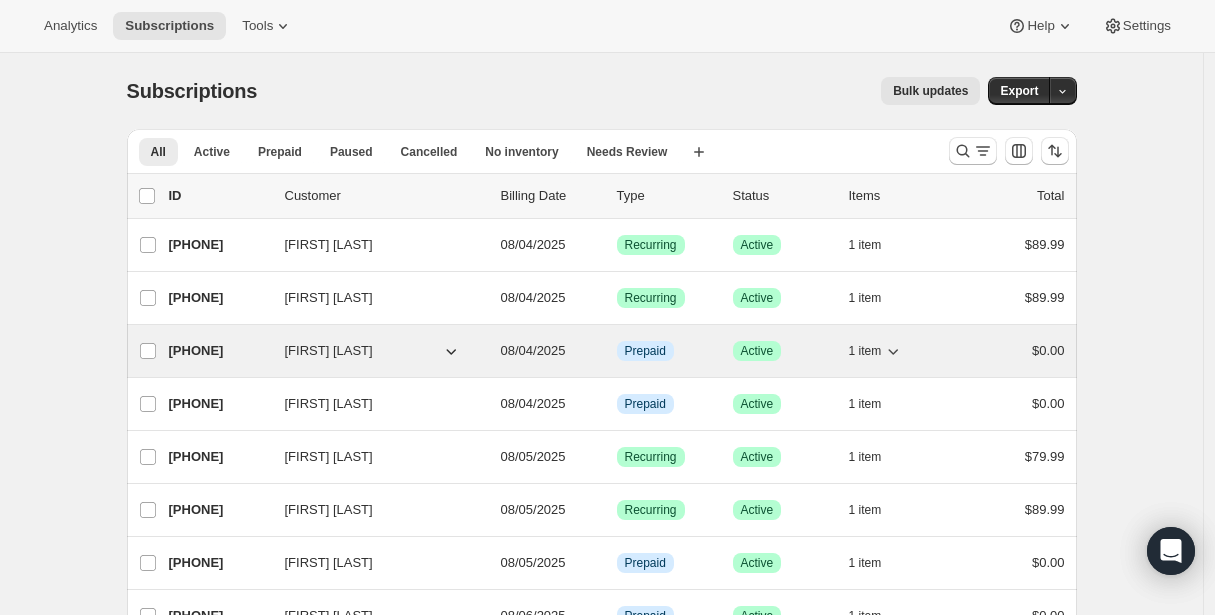 click on "35719053557" at bounding box center [219, 351] 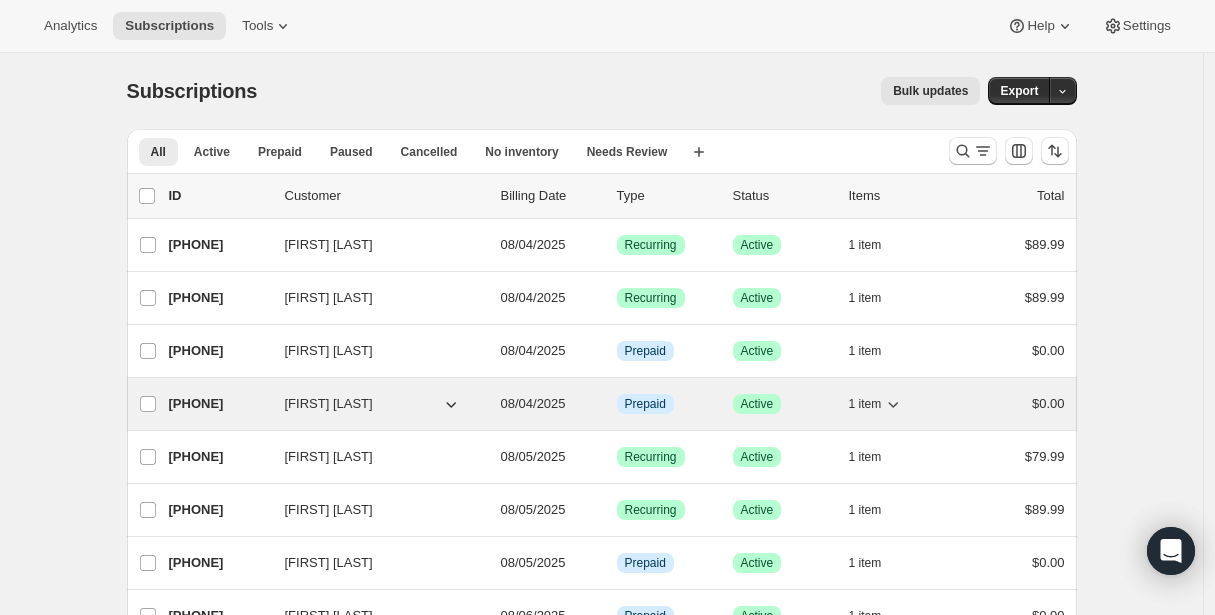 click on "41080324341" at bounding box center [219, 404] 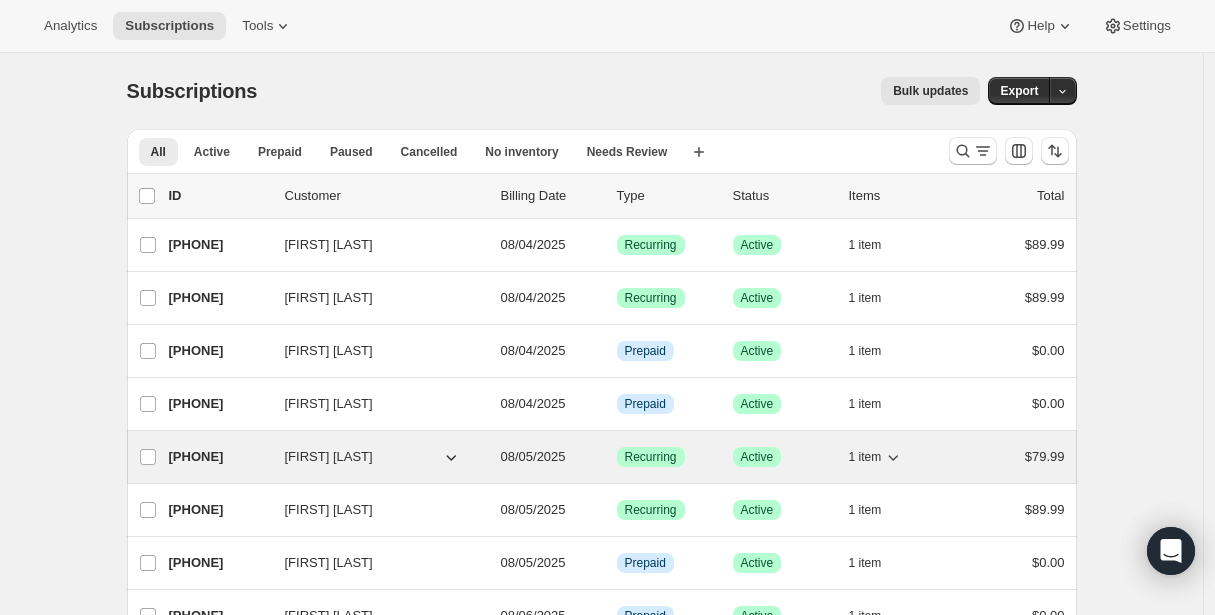 click on "33665450229" at bounding box center (219, 457) 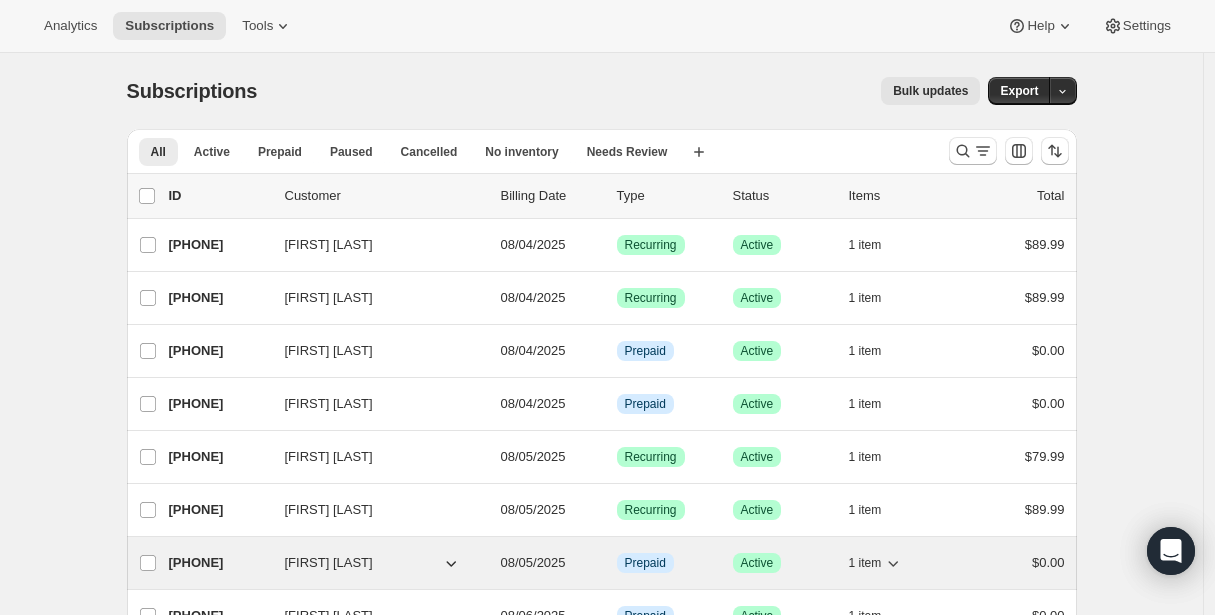 click on "41156247797" at bounding box center [219, 563] 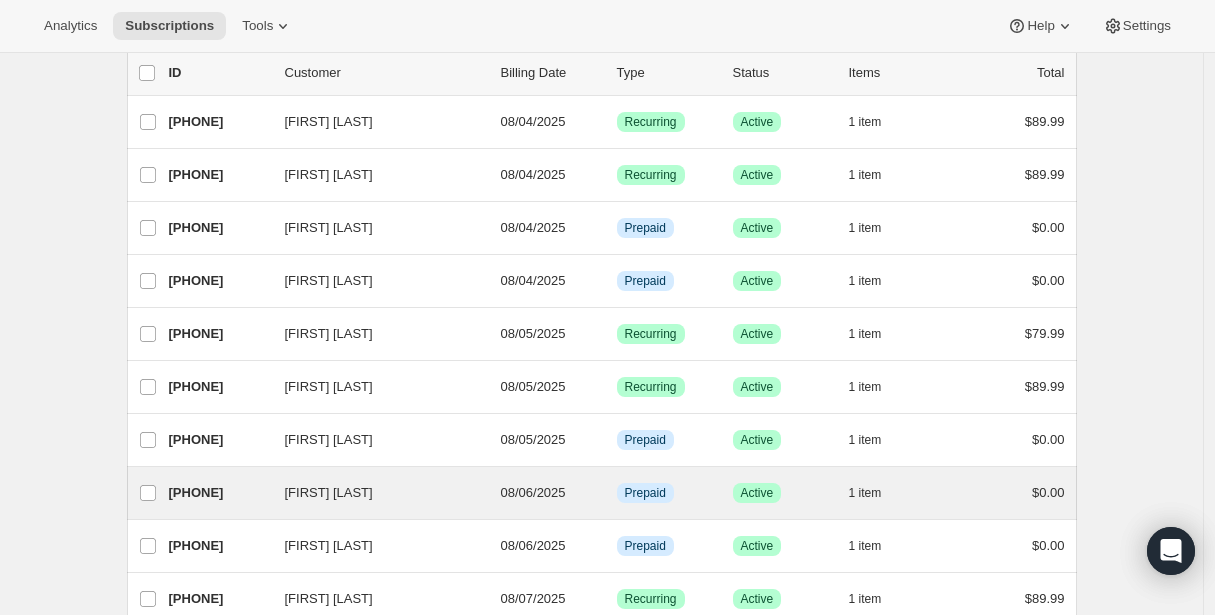 scroll, scrollTop: 124, scrollLeft: 0, axis: vertical 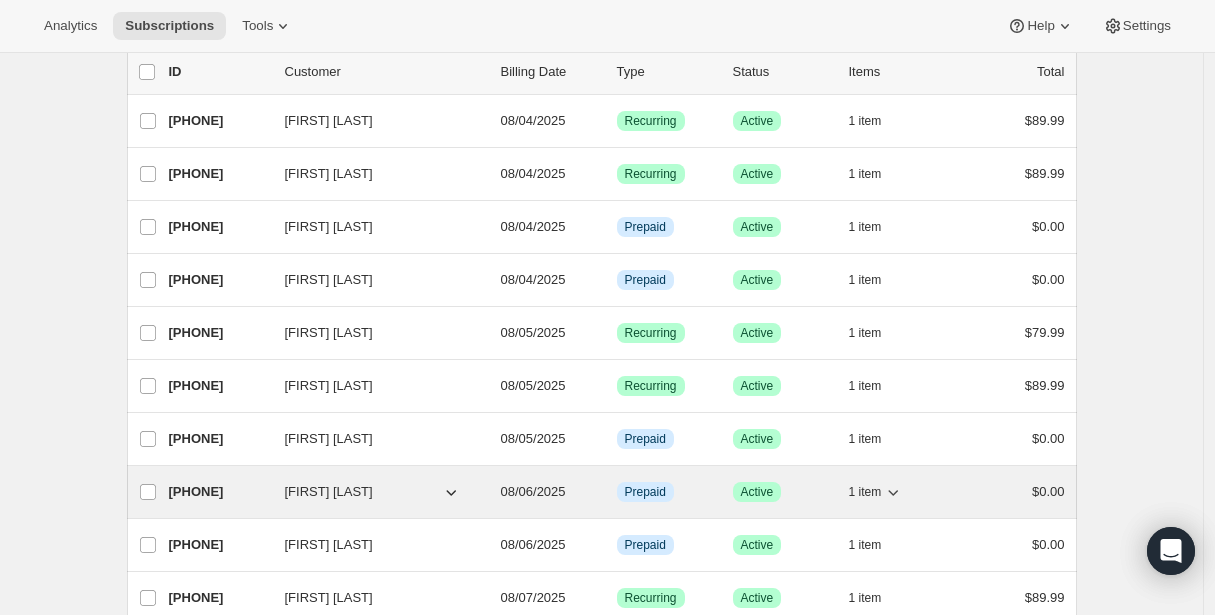click on "35900588277" at bounding box center (219, 492) 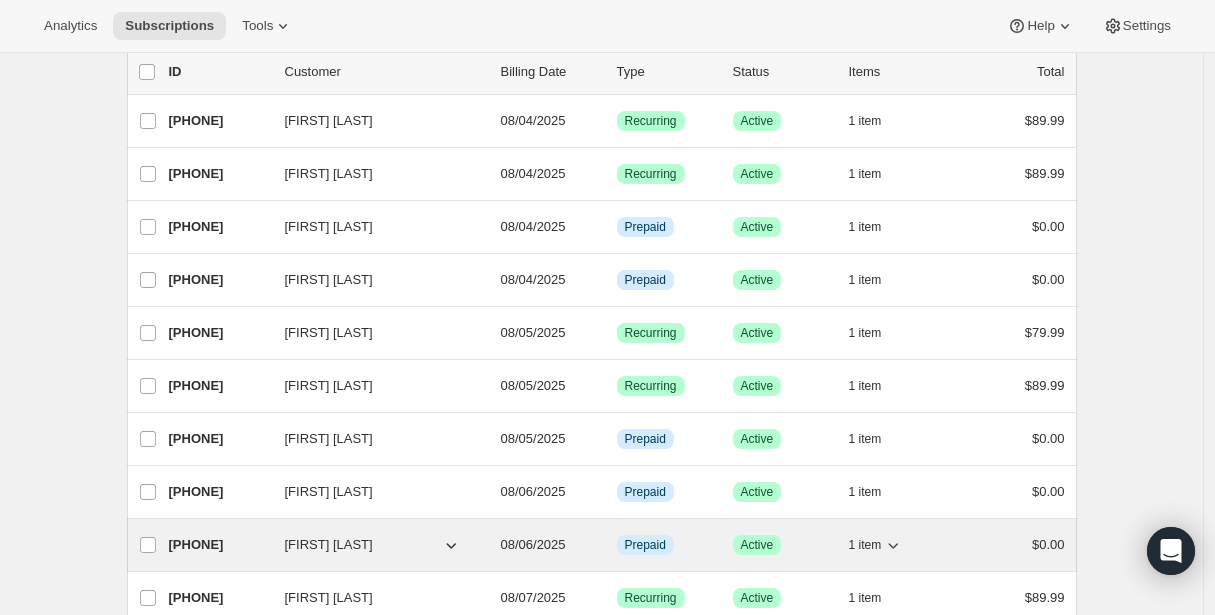 click on "41228402933" at bounding box center (219, 545) 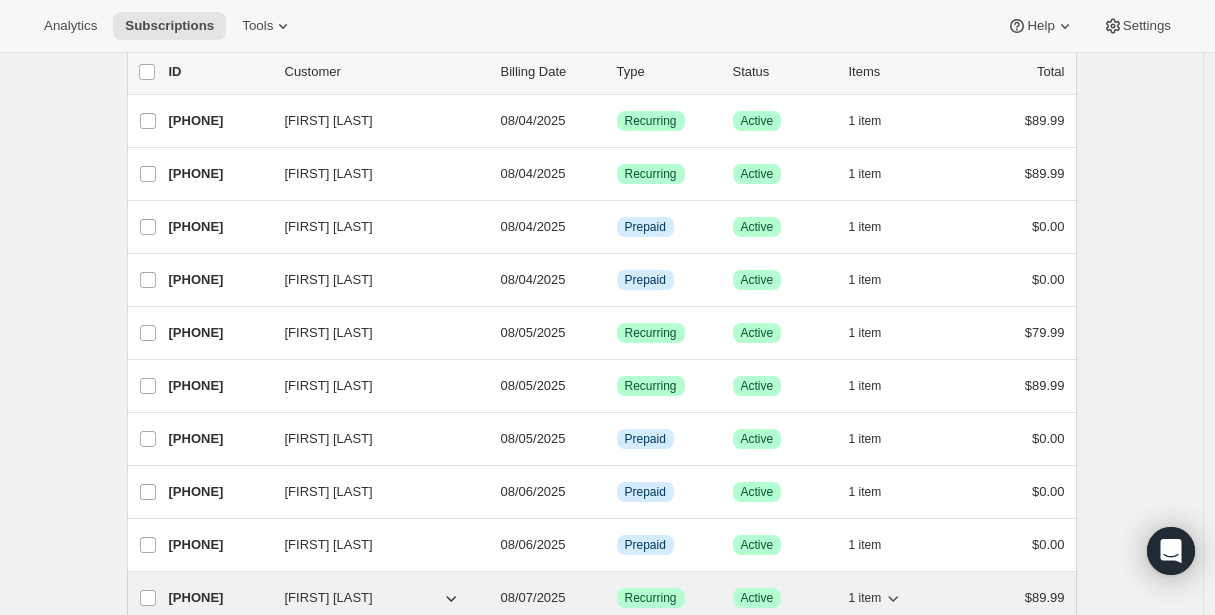 click on "35908878581" at bounding box center (219, 598) 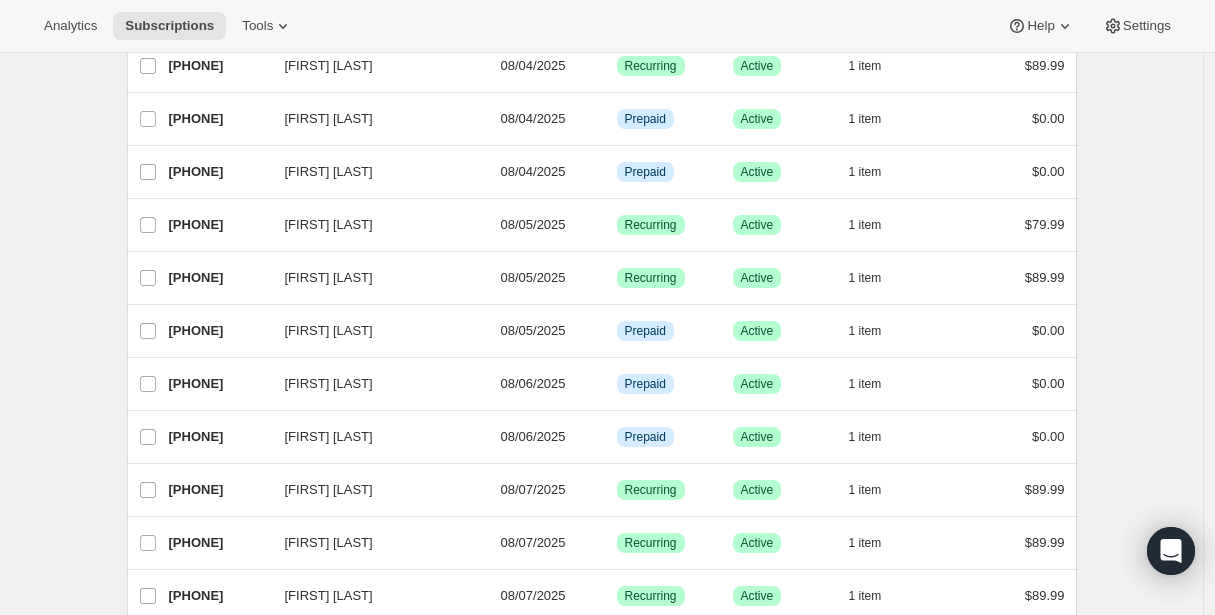 scroll, scrollTop: 236, scrollLeft: 0, axis: vertical 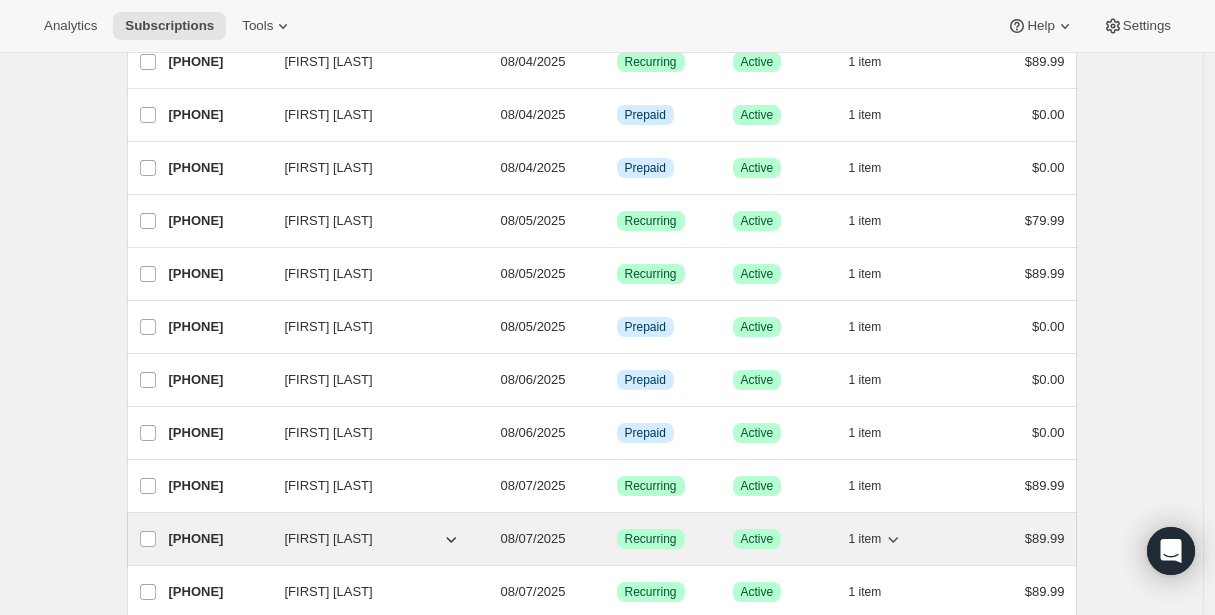 click on "35939483893" at bounding box center (219, 539) 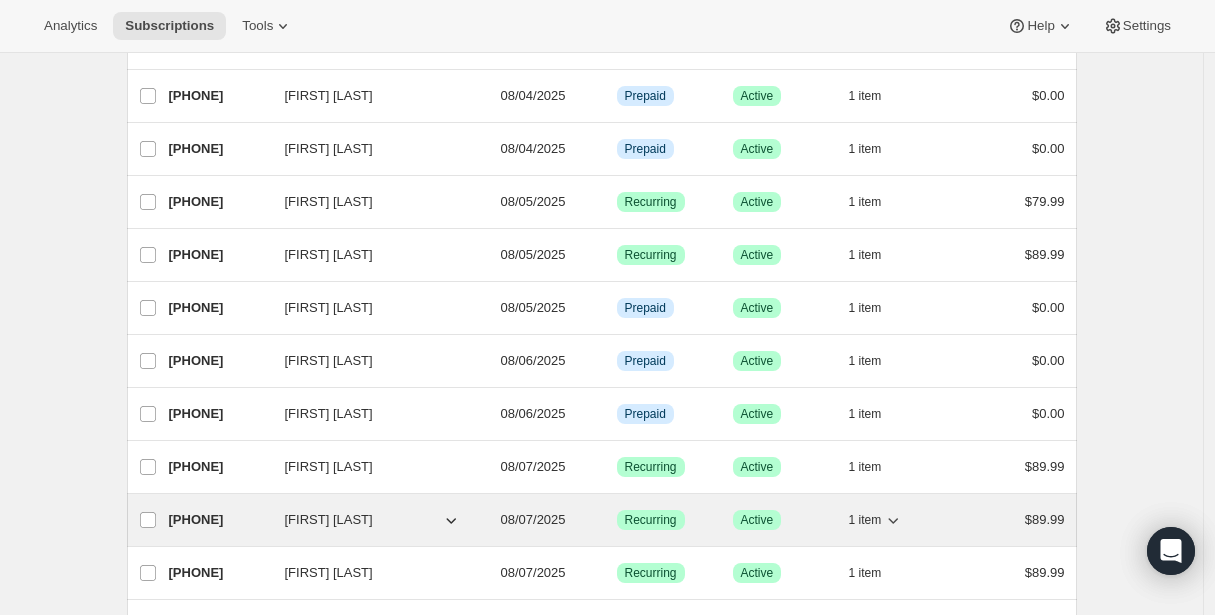 scroll, scrollTop: 256, scrollLeft: 0, axis: vertical 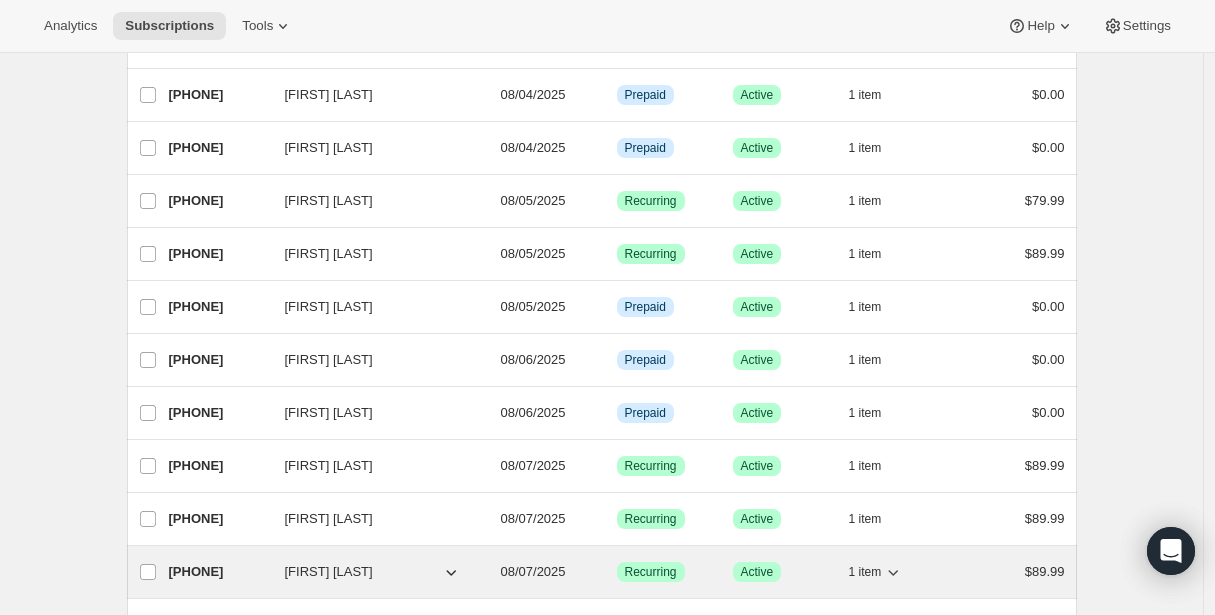 click on "35952361717" at bounding box center [219, 572] 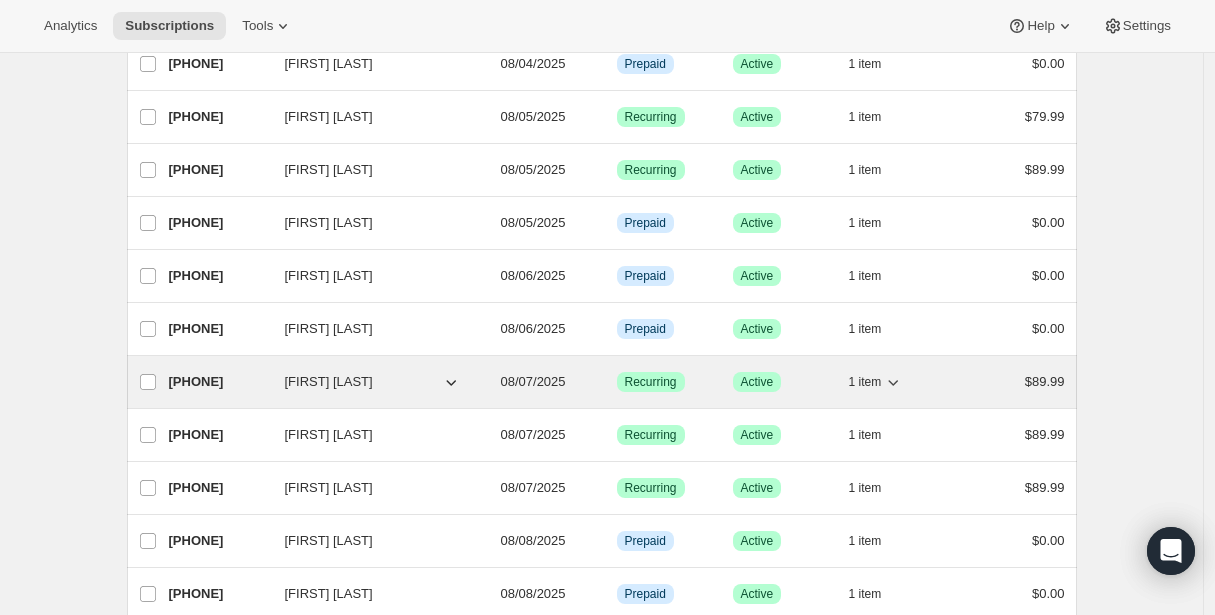 scroll, scrollTop: 441, scrollLeft: 0, axis: vertical 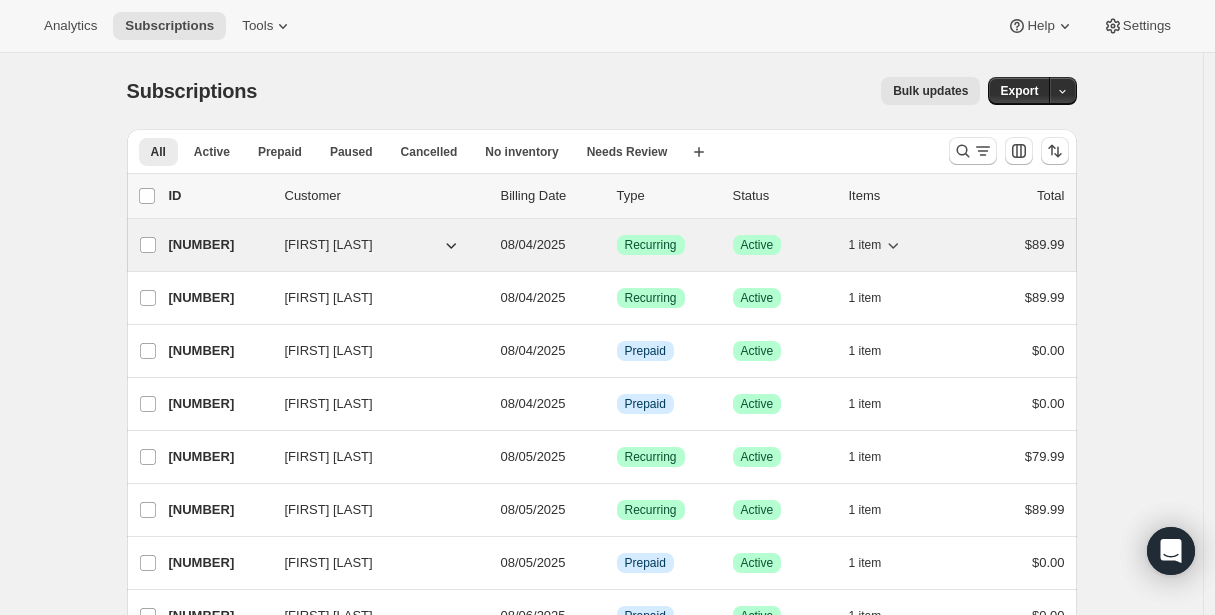 click on "35746742517" at bounding box center (219, 245) 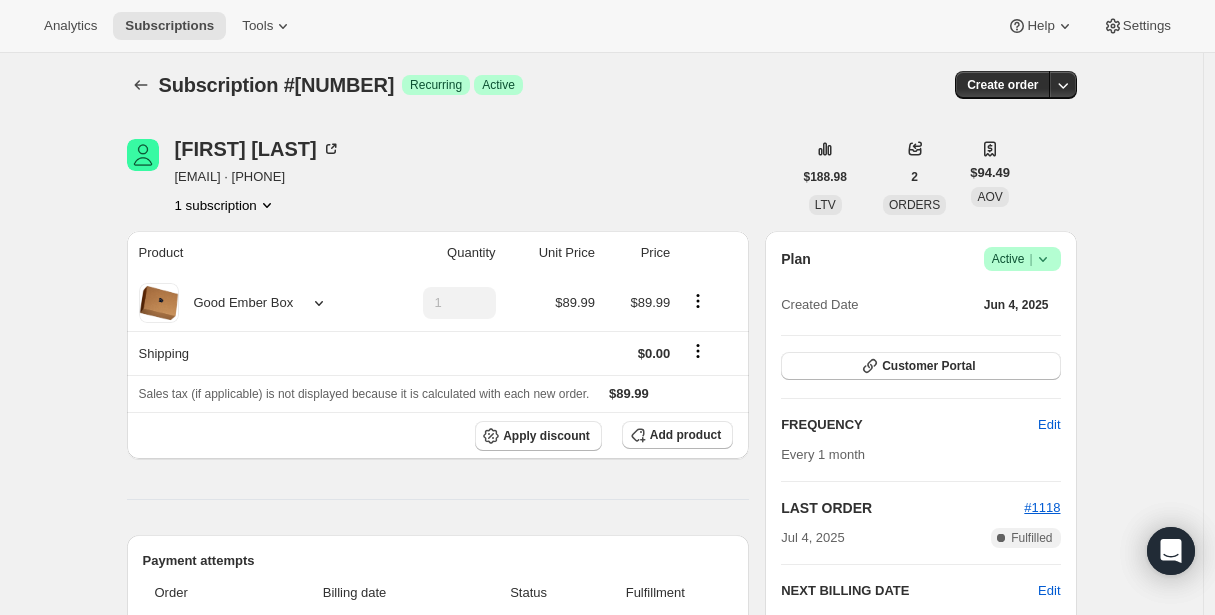 scroll, scrollTop: 8, scrollLeft: 0, axis: vertical 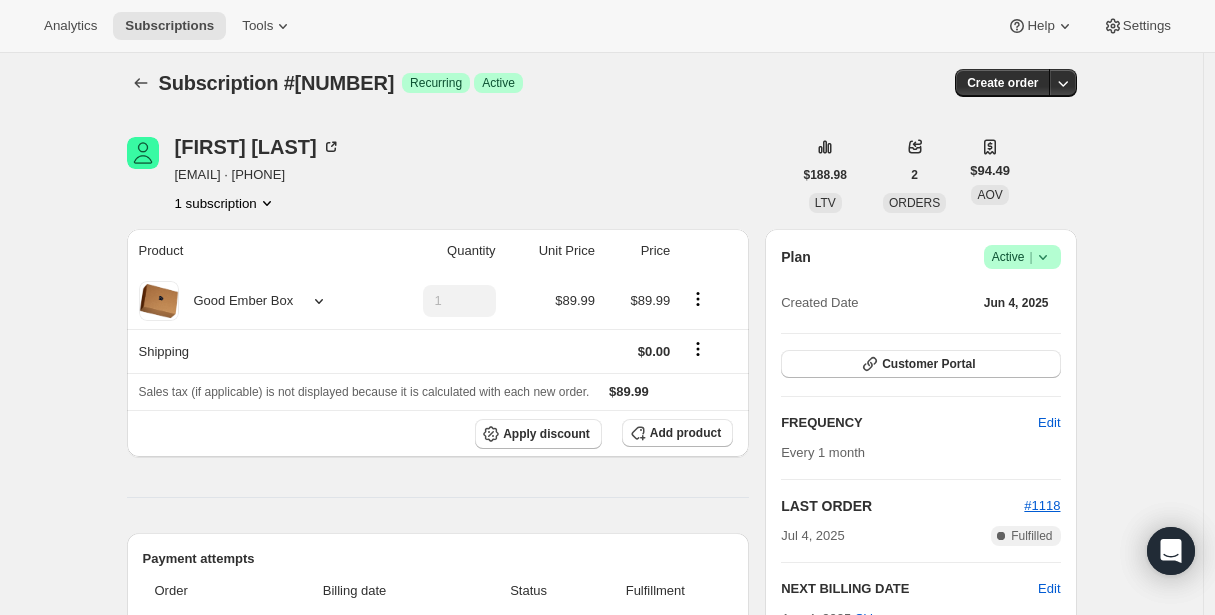 drag, startPoint x: 180, startPoint y: 175, endPoint x: 355, endPoint y: 180, distance: 175.07141 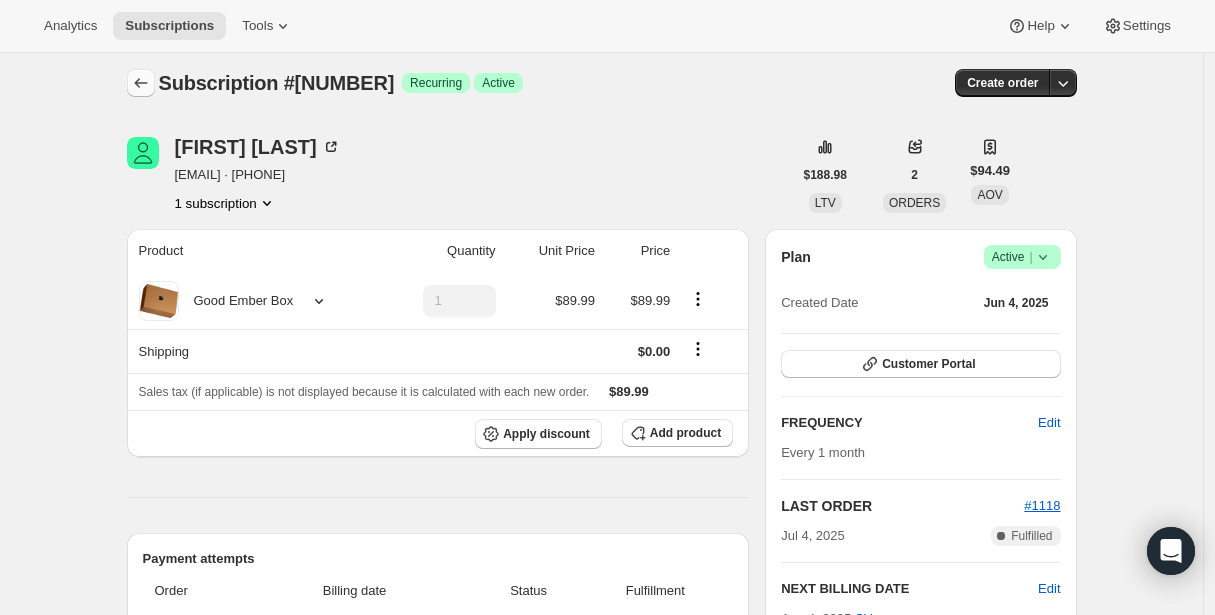 click 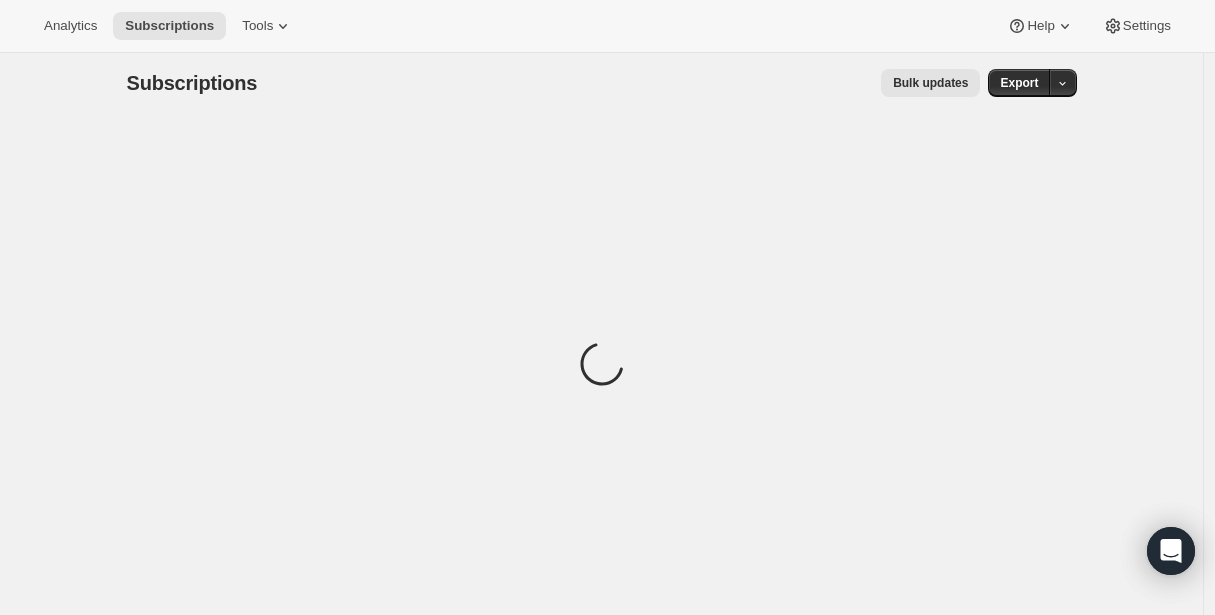 scroll, scrollTop: 0, scrollLeft: 0, axis: both 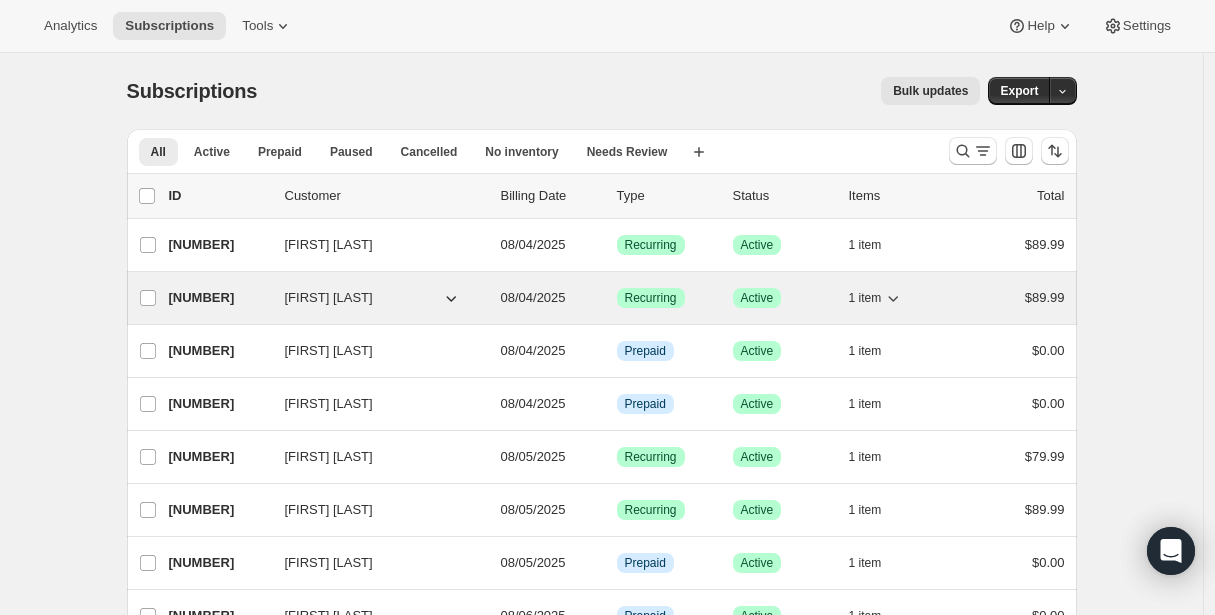 click on "35710697717" at bounding box center (219, 298) 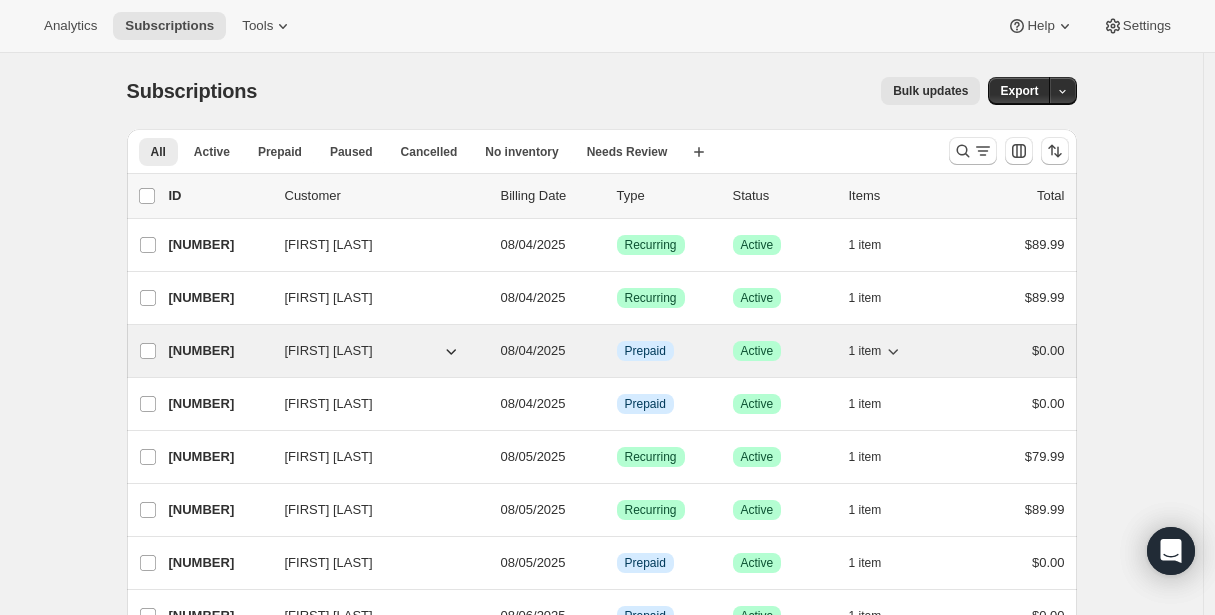 click on "35719053557" at bounding box center [219, 351] 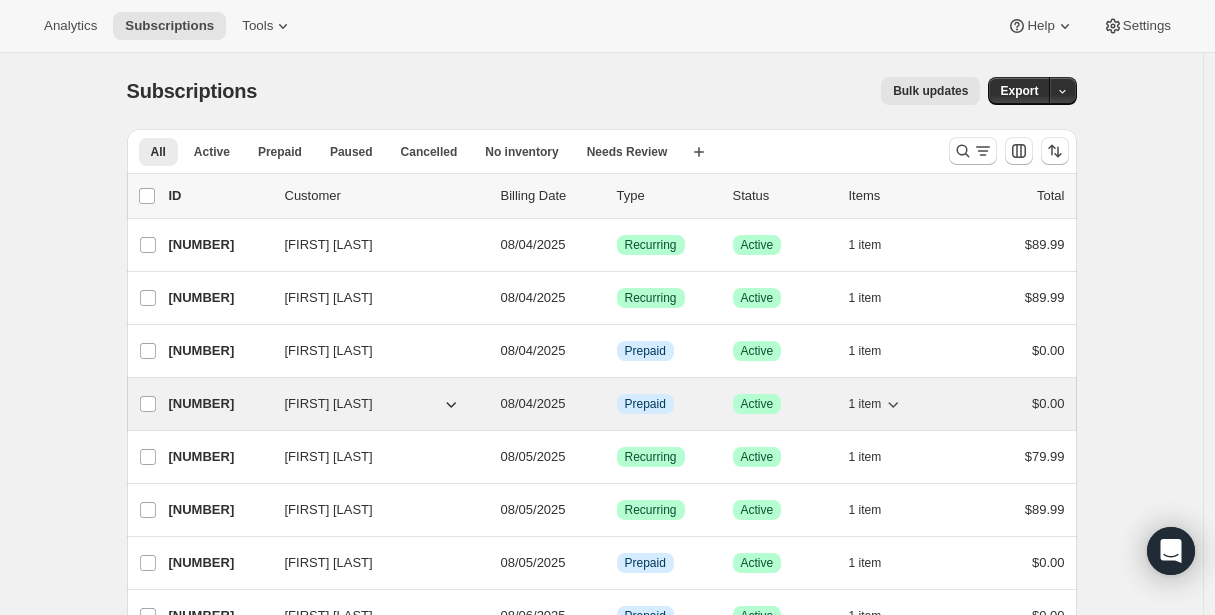 click on "41080324341" at bounding box center [219, 404] 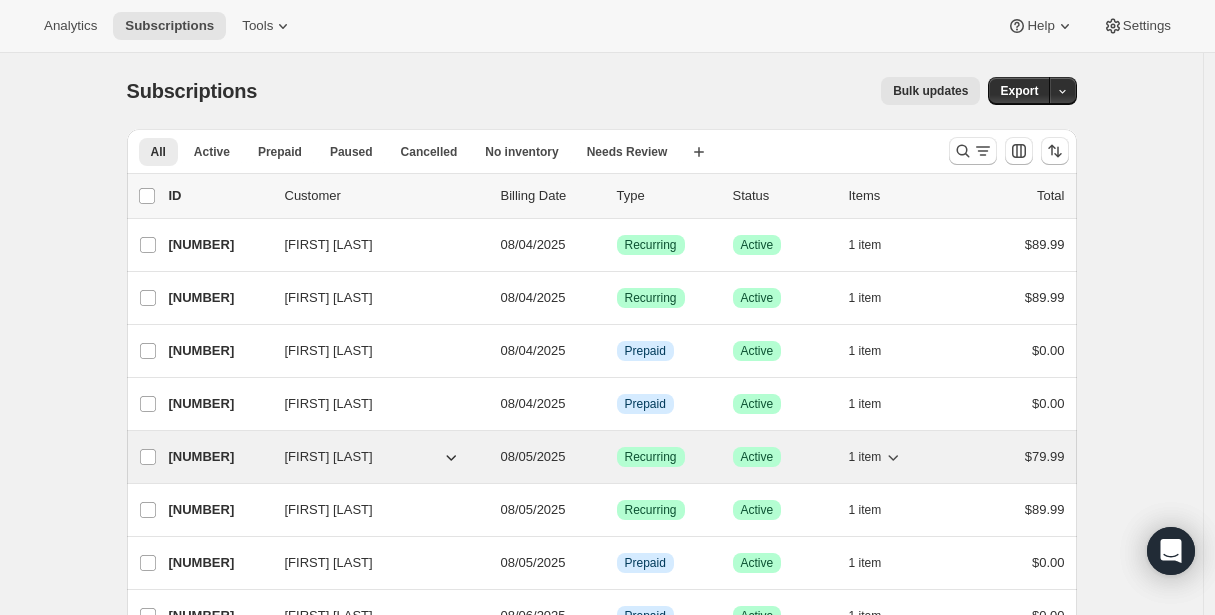 click on "33665450229" at bounding box center (219, 457) 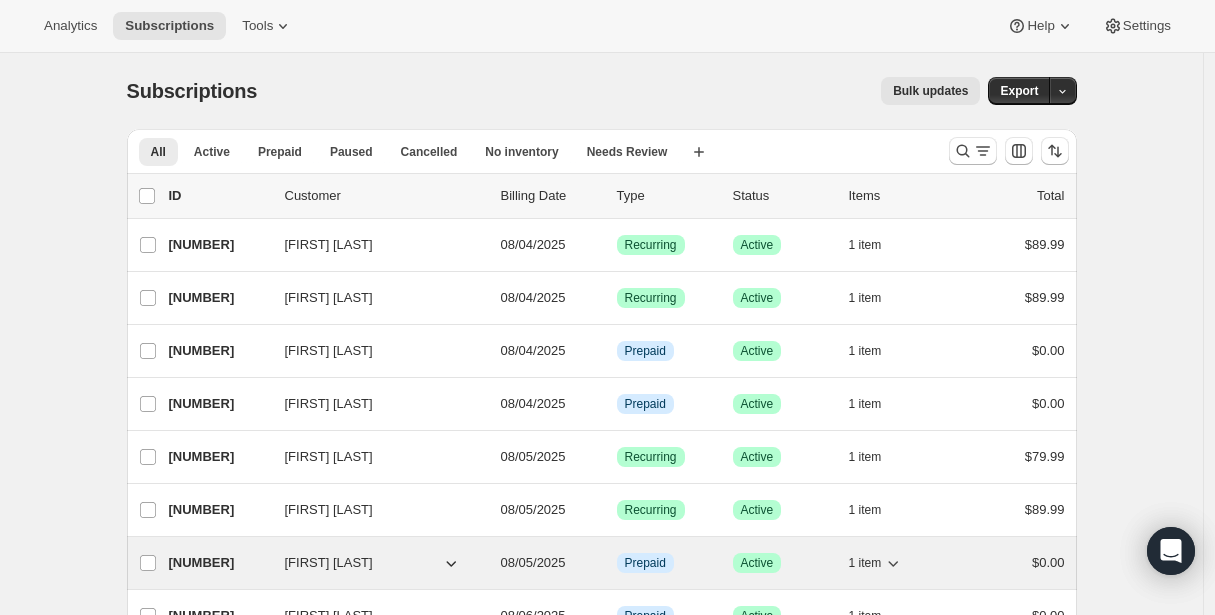 click on "41156247797" at bounding box center [219, 563] 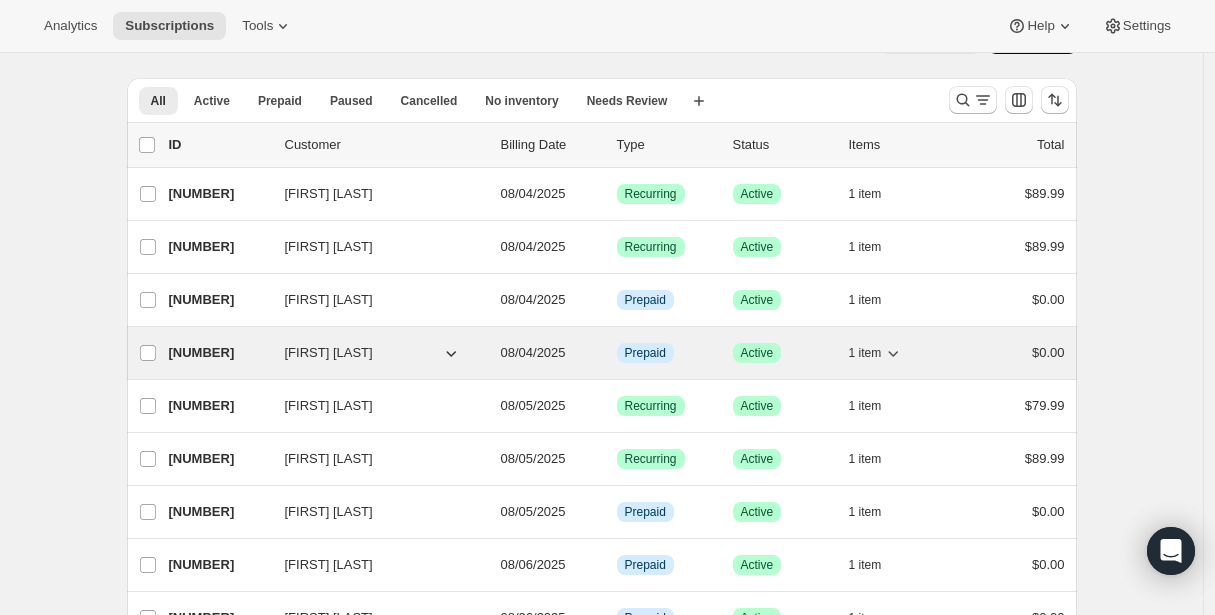 scroll, scrollTop: 137, scrollLeft: 0, axis: vertical 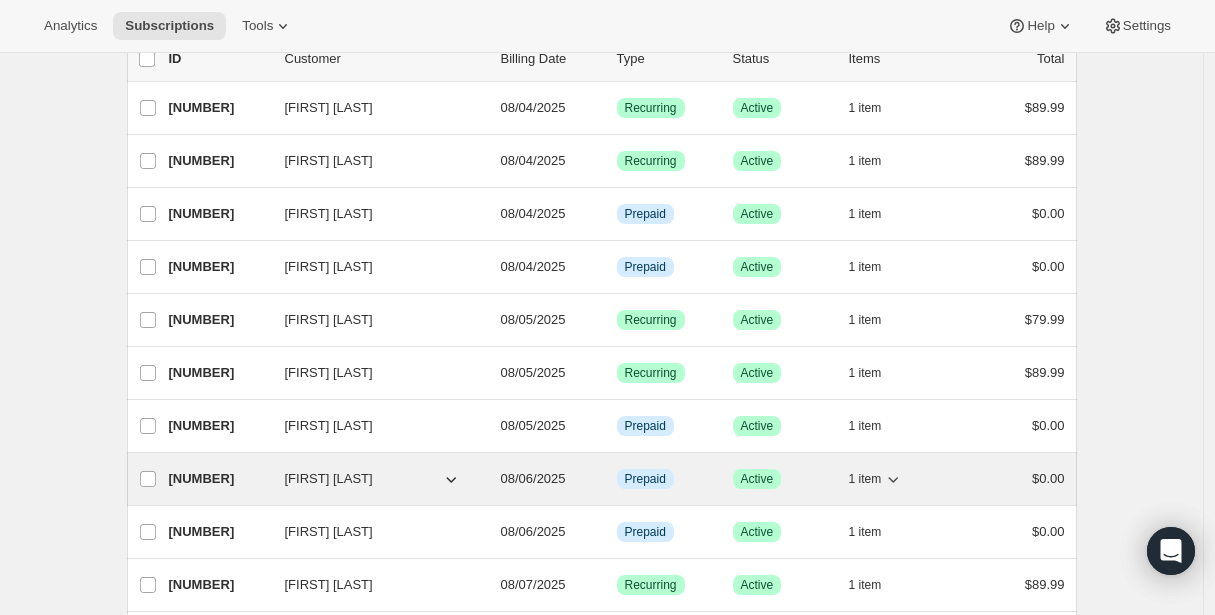 click on "35900588277" at bounding box center [219, 479] 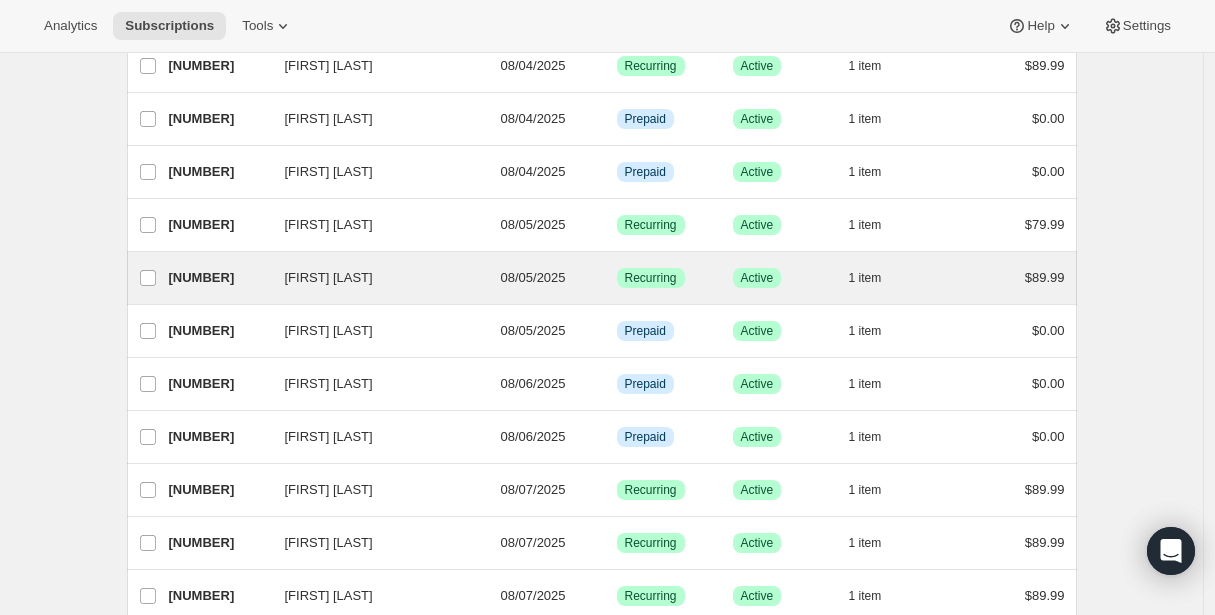 scroll, scrollTop: 232, scrollLeft: 0, axis: vertical 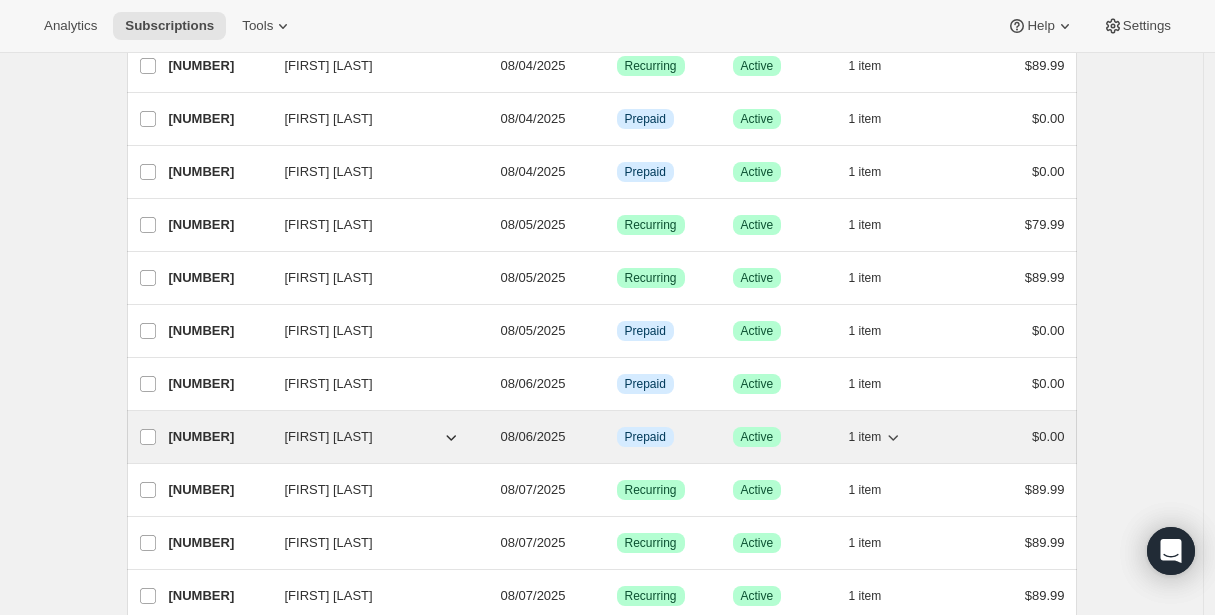click on "41228402933" at bounding box center (219, 437) 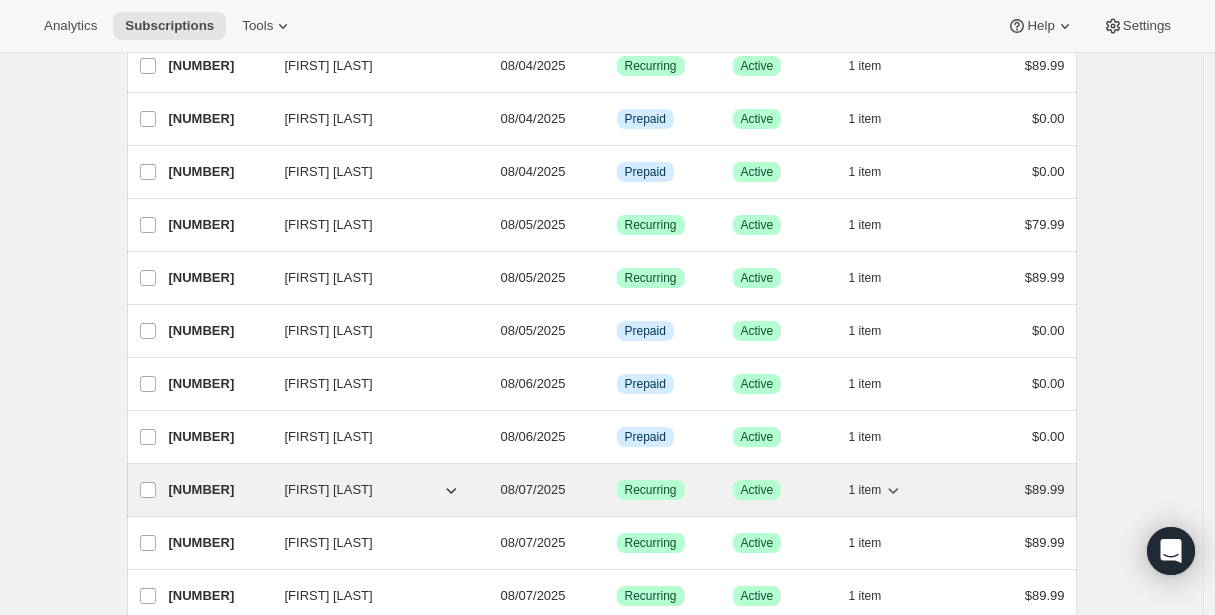click on "35908878581" at bounding box center (219, 490) 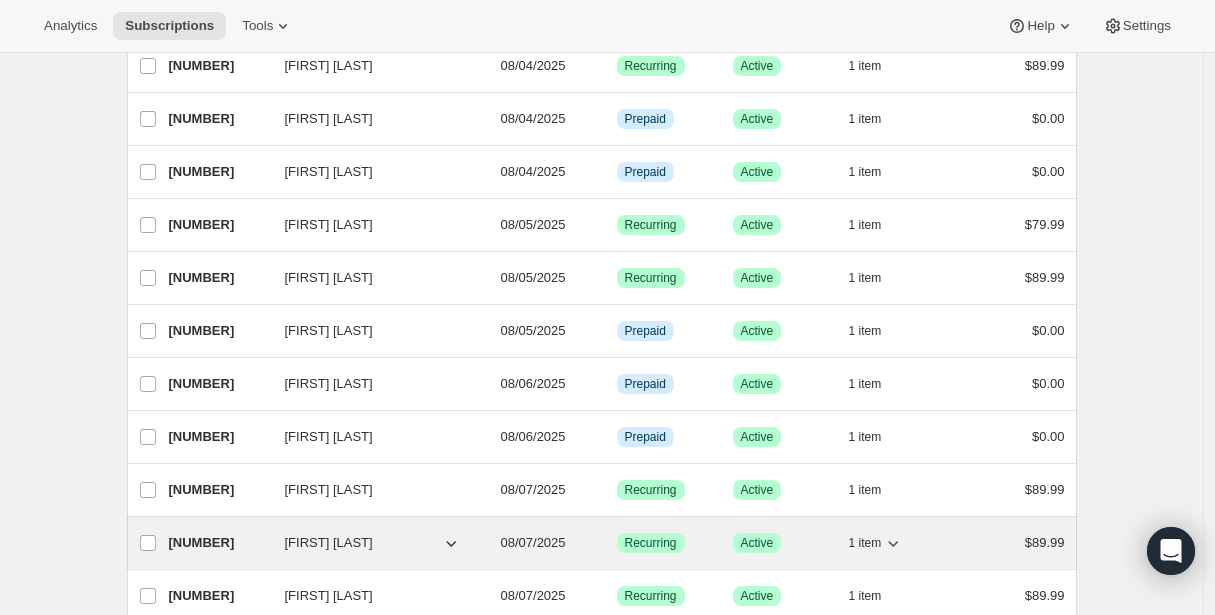 click on "35939483893" at bounding box center (219, 543) 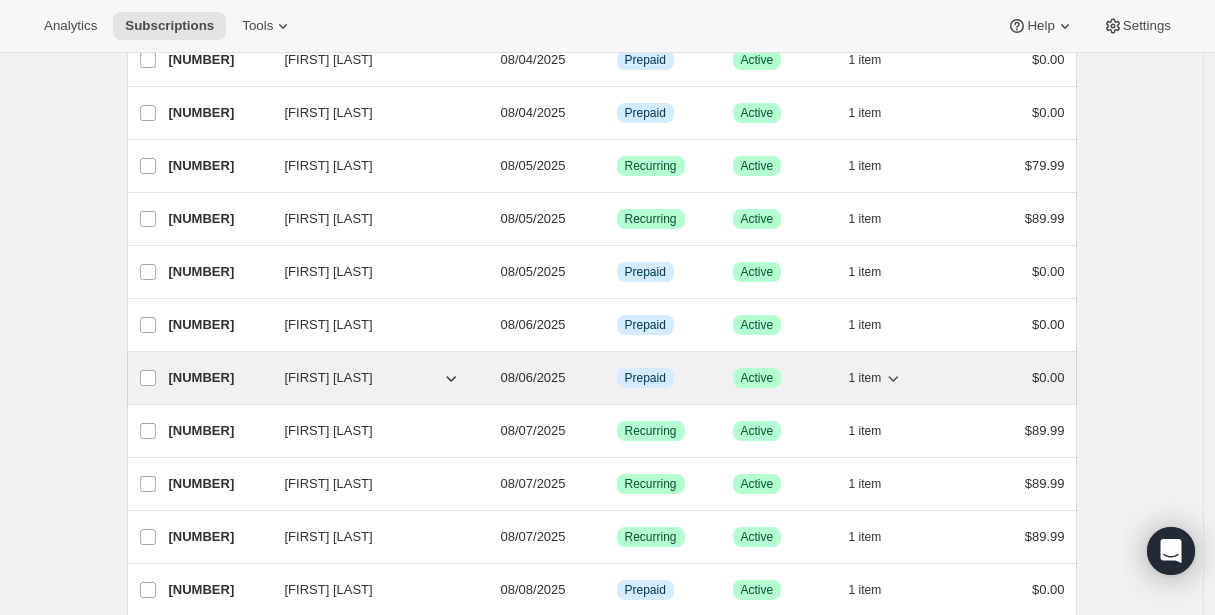 scroll, scrollTop: 330, scrollLeft: 0, axis: vertical 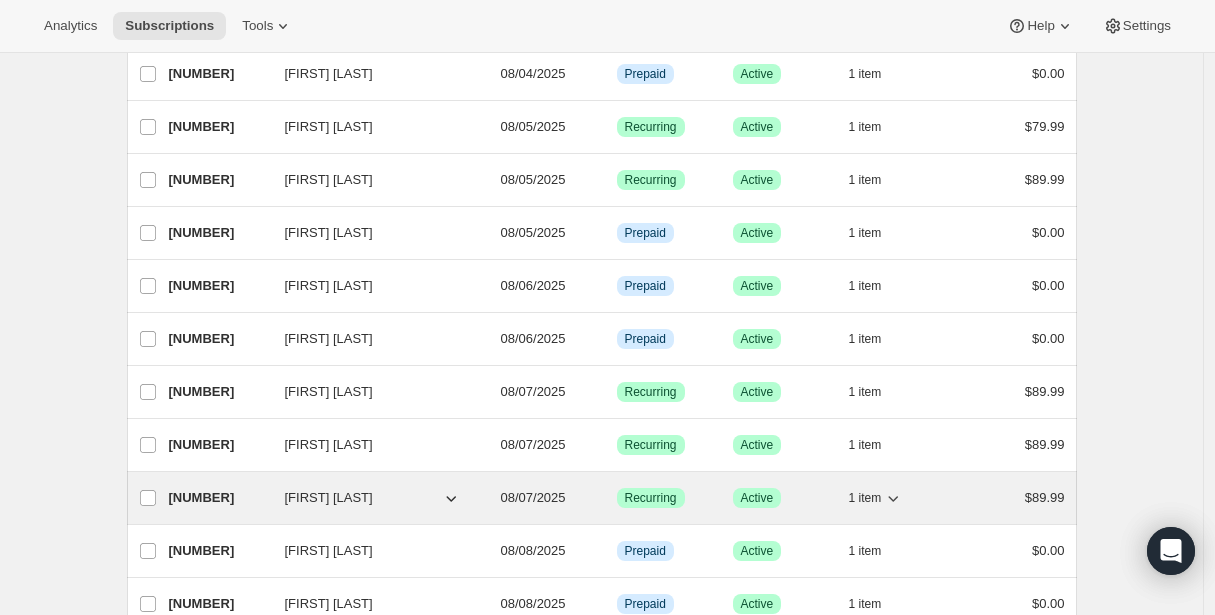 click on "35952361717" at bounding box center [219, 498] 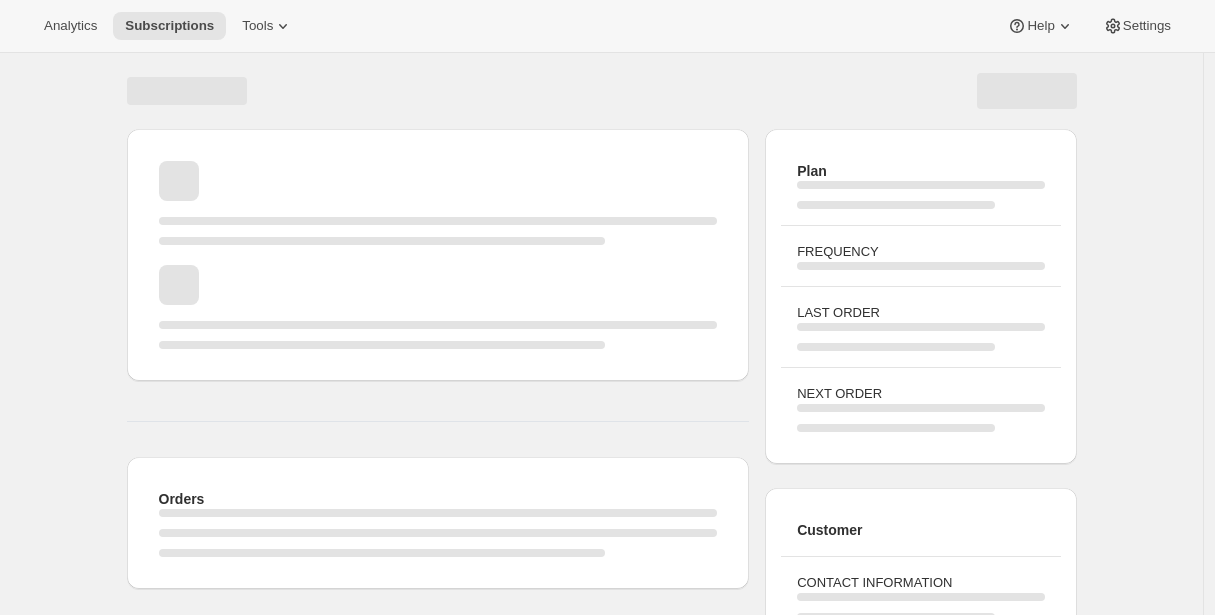 scroll, scrollTop: 0, scrollLeft: 0, axis: both 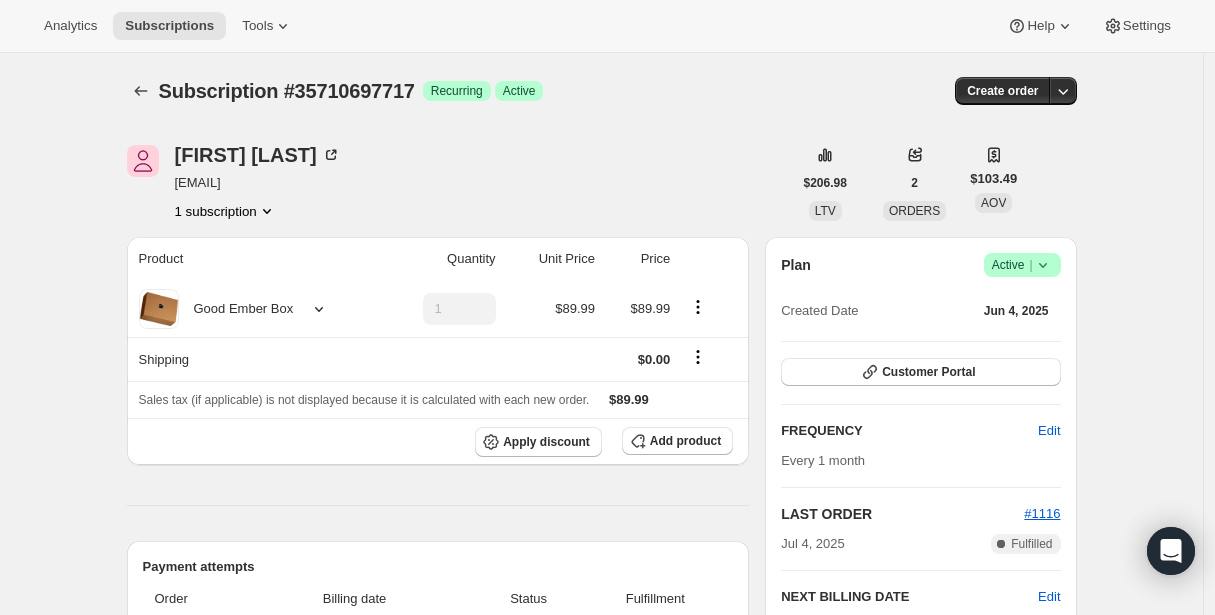 drag, startPoint x: 180, startPoint y: 183, endPoint x: 316, endPoint y: 187, distance: 136.0588 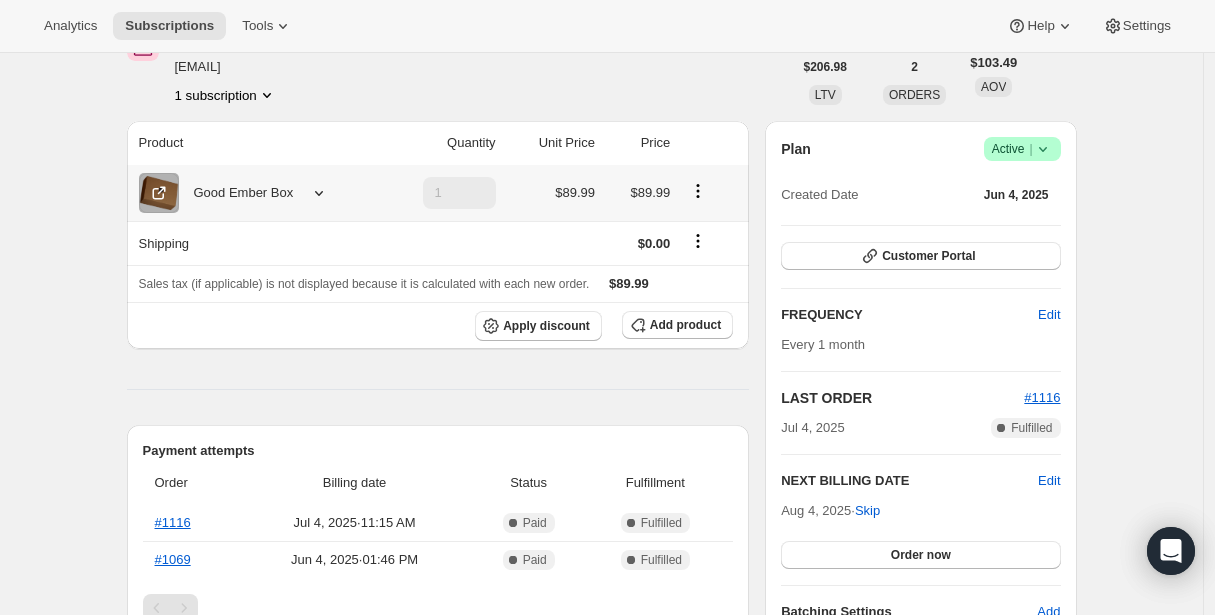 scroll, scrollTop: 117, scrollLeft: 0, axis: vertical 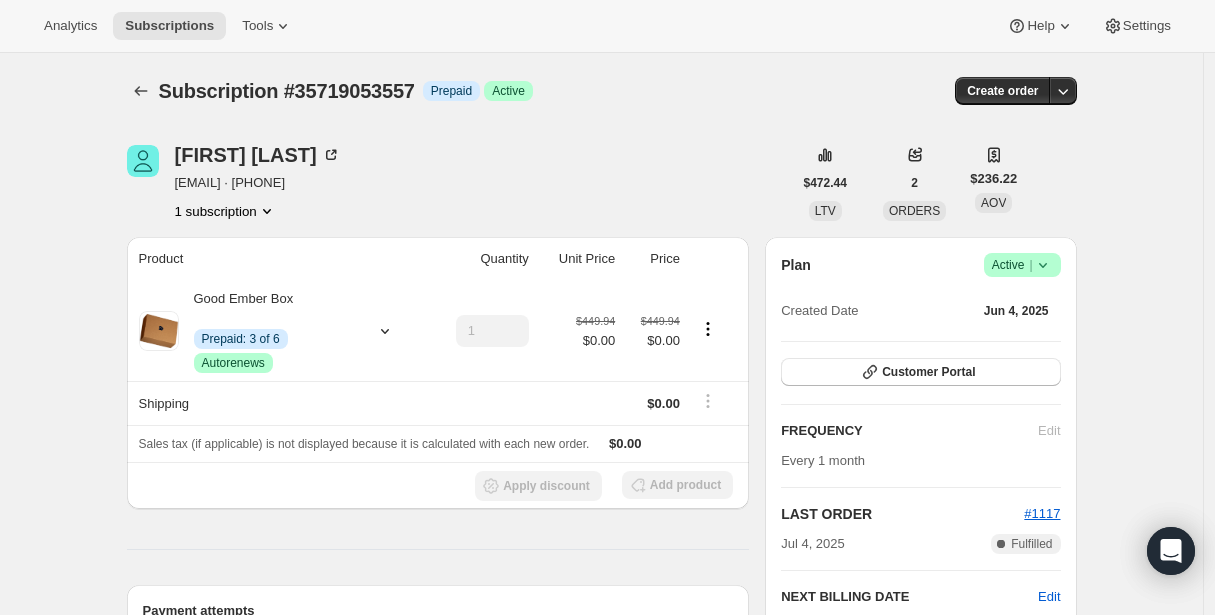 drag, startPoint x: 181, startPoint y: 187, endPoint x: 353, endPoint y: 174, distance: 172.49059 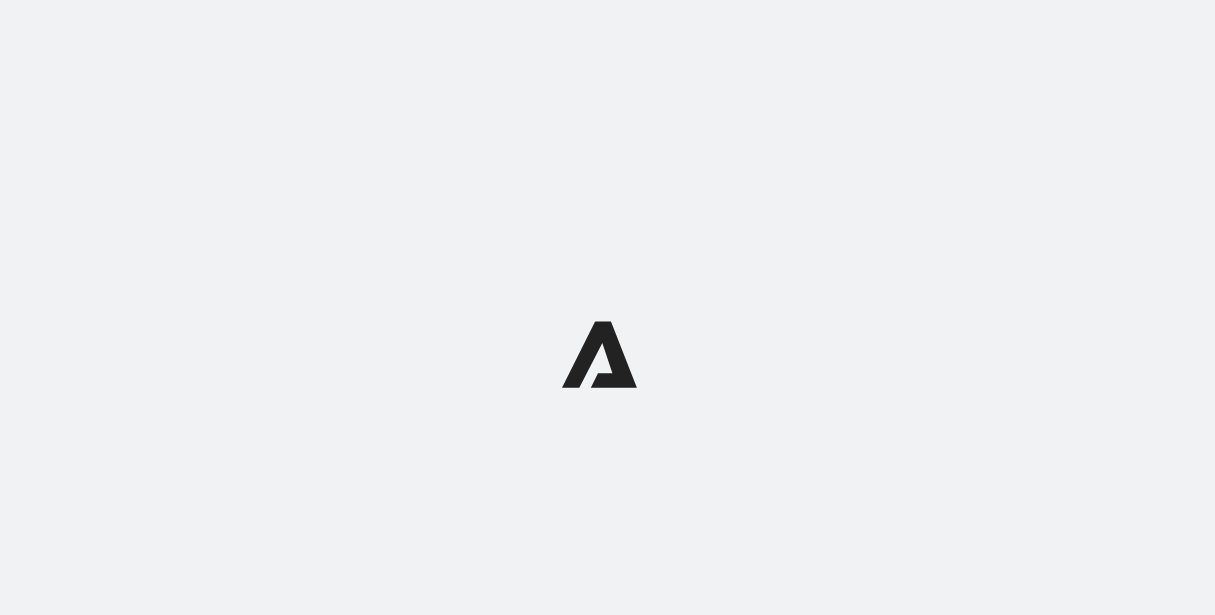 scroll, scrollTop: 0, scrollLeft: 0, axis: both 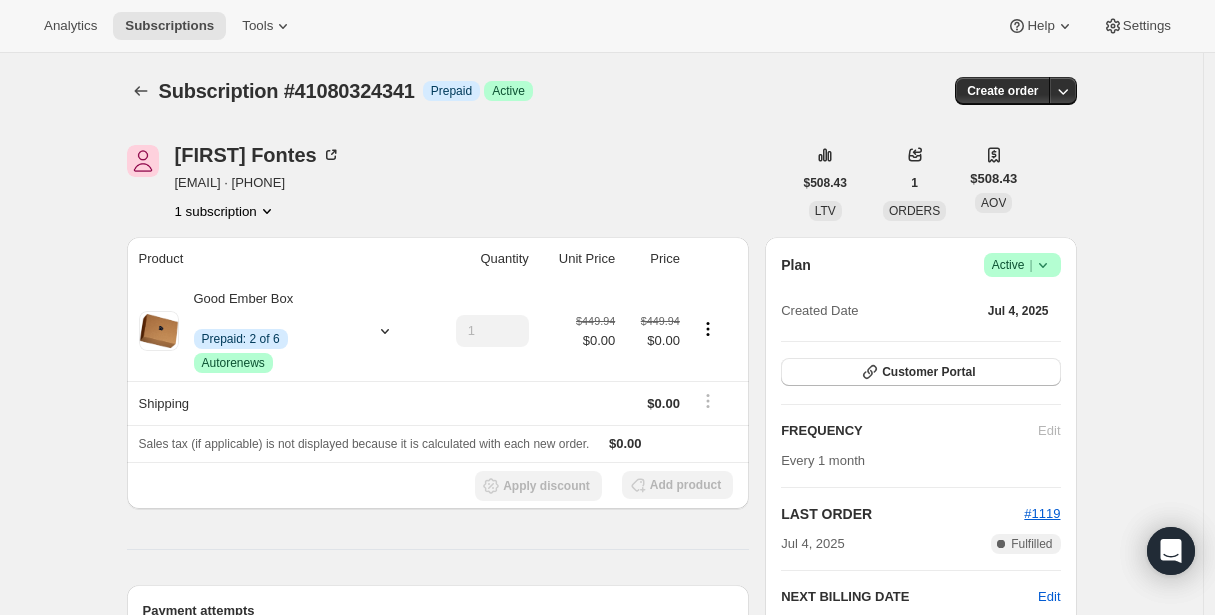 drag, startPoint x: 180, startPoint y: 186, endPoint x: 327, endPoint y: 187, distance: 147.0034 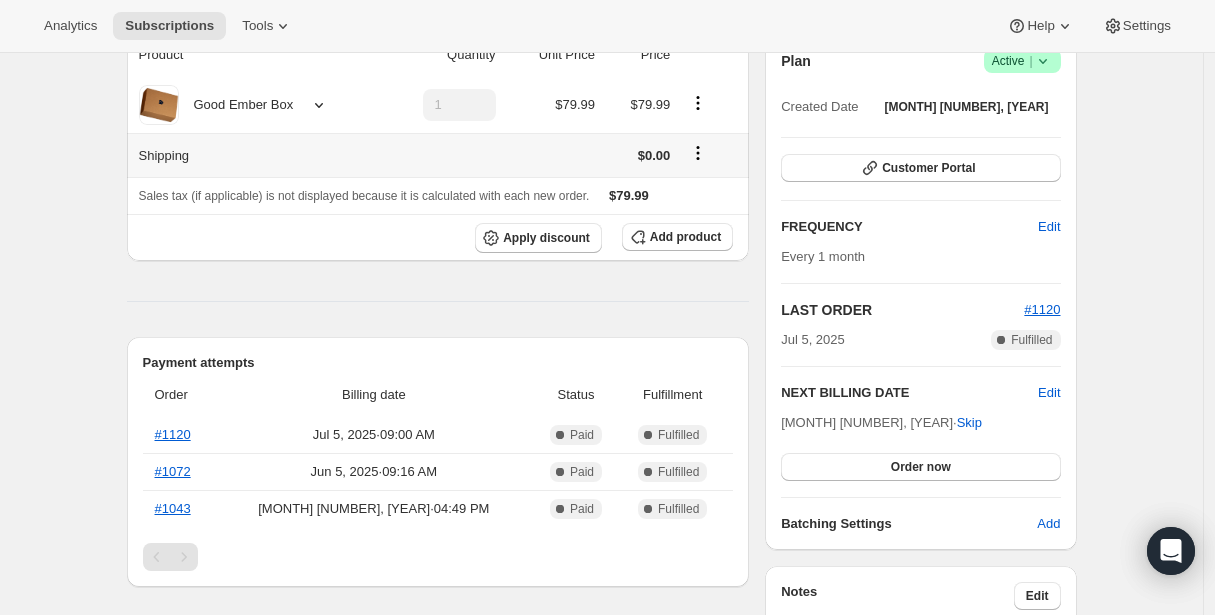 scroll, scrollTop: 0, scrollLeft: 0, axis: both 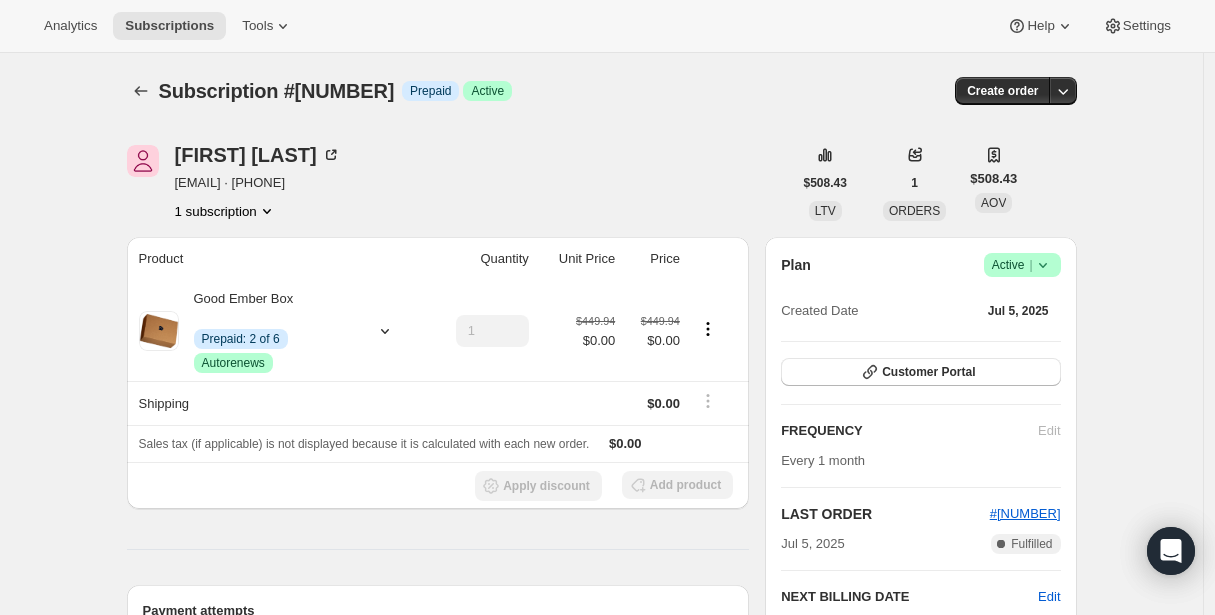 drag, startPoint x: 183, startPoint y: 186, endPoint x: 342, endPoint y: 187, distance: 159.00314 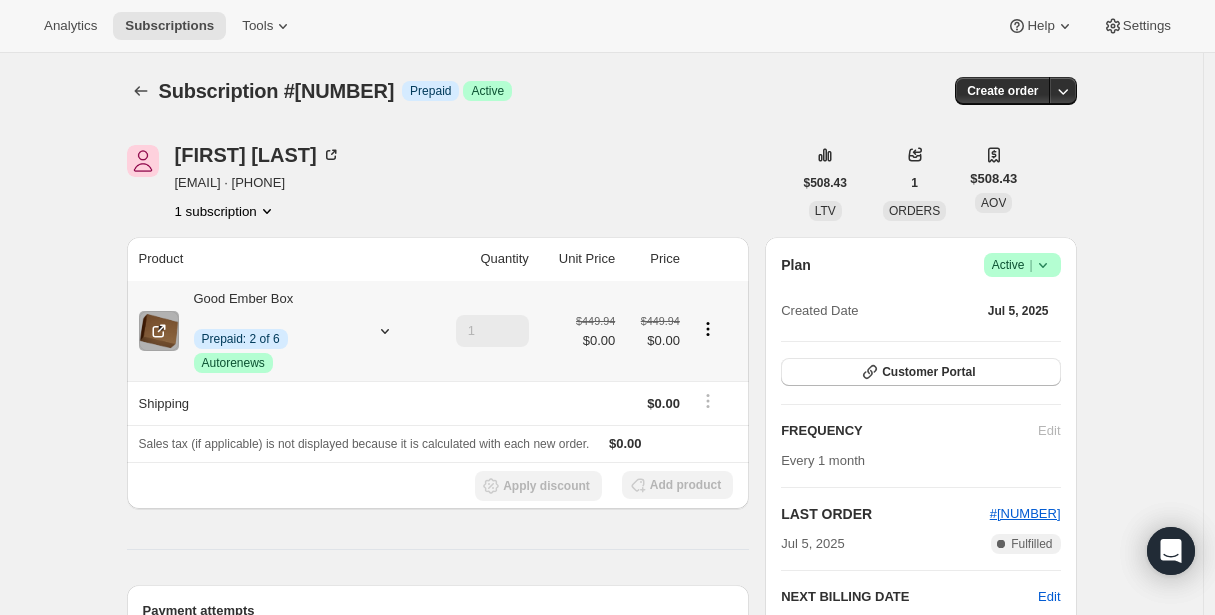scroll, scrollTop: 173, scrollLeft: 0, axis: vertical 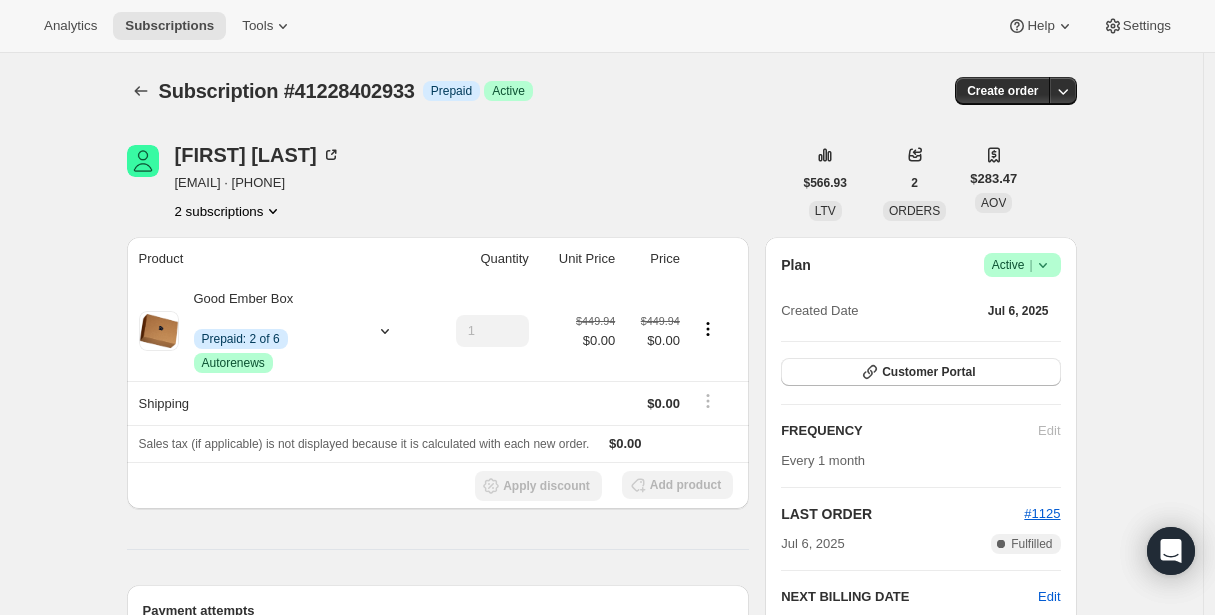 drag, startPoint x: 178, startPoint y: 181, endPoint x: 363, endPoint y: 184, distance: 185.02432 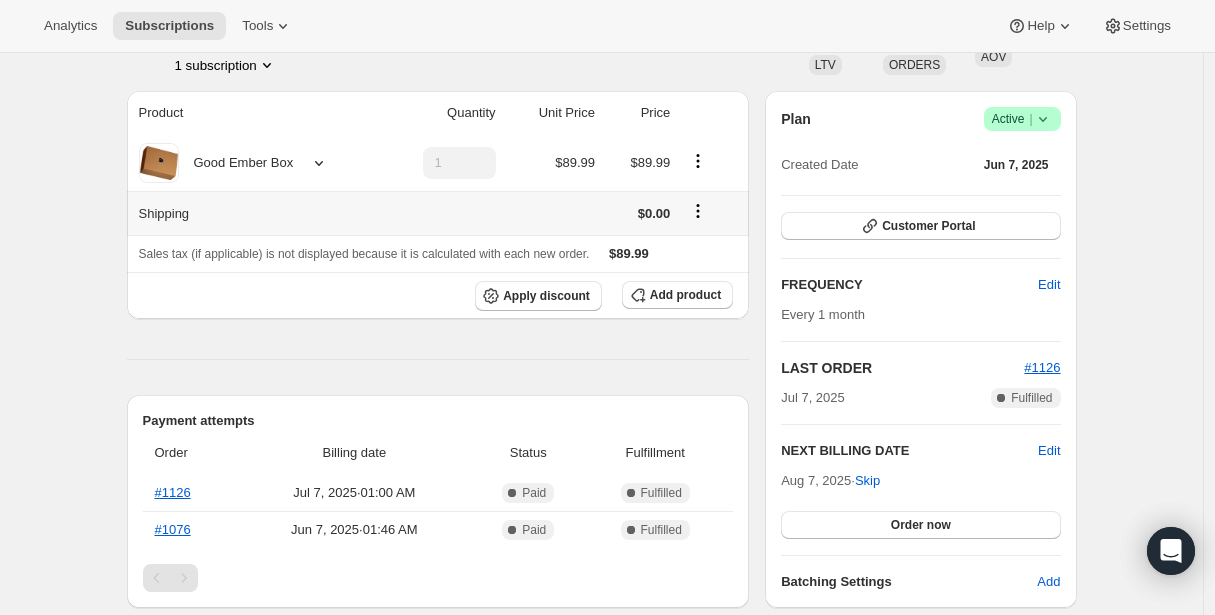 scroll, scrollTop: 150, scrollLeft: 0, axis: vertical 